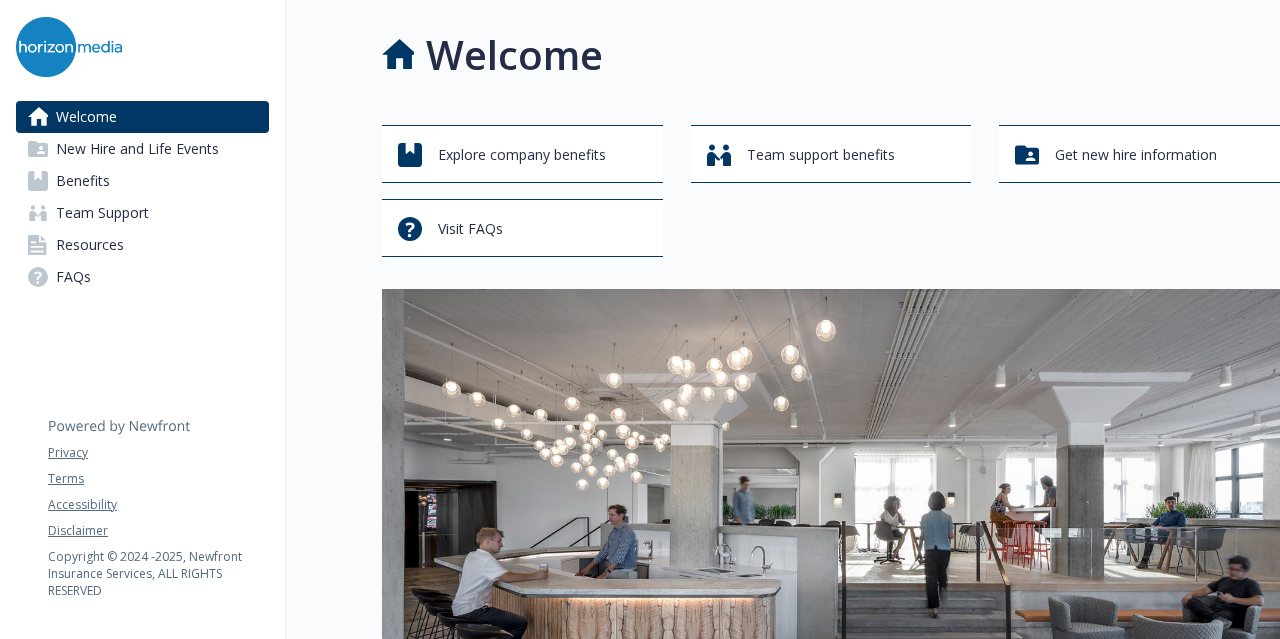 scroll, scrollTop: 0, scrollLeft: 0, axis: both 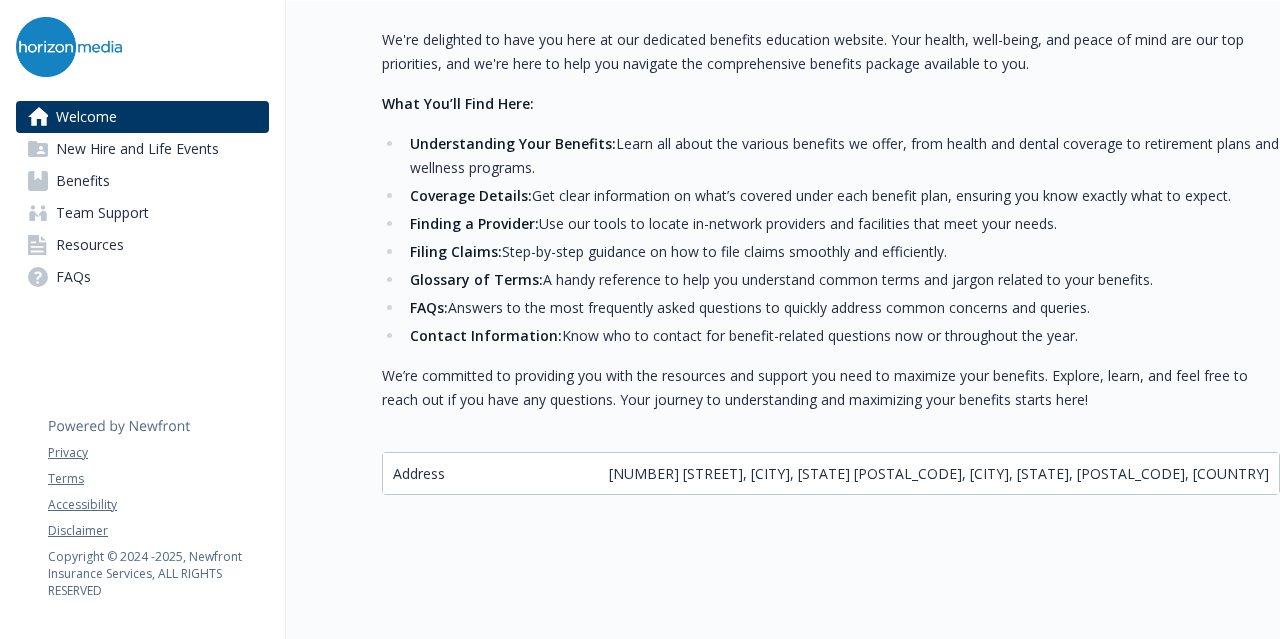 click on "FAQs" at bounding box center [142, 277] 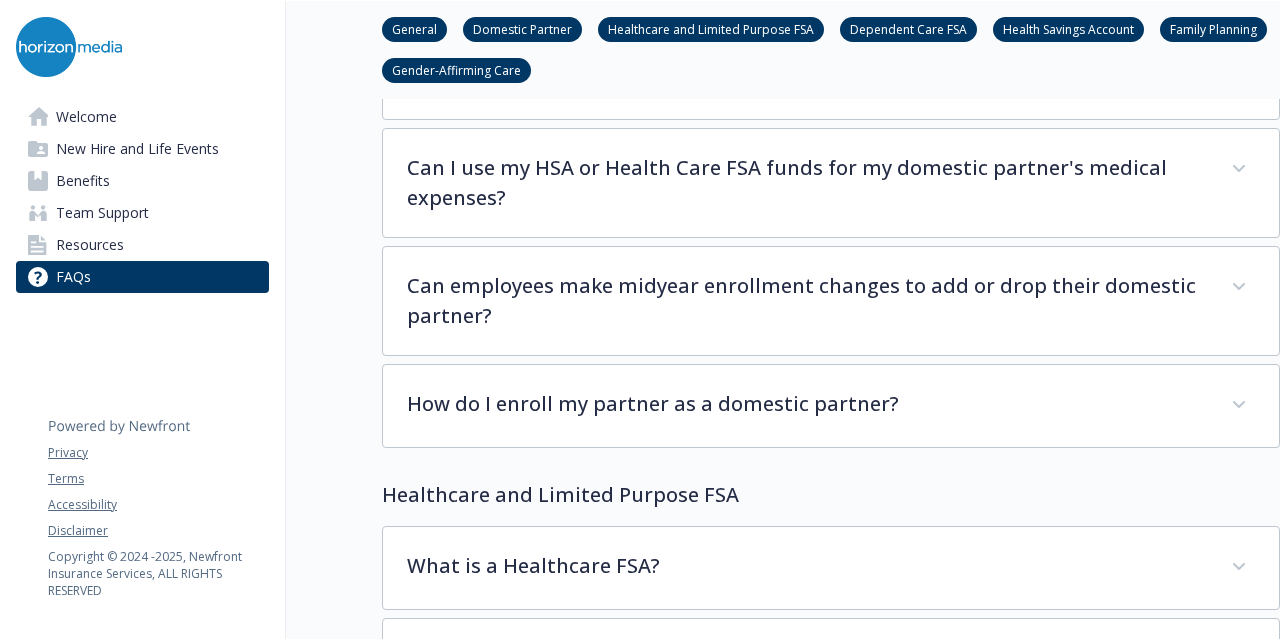 scroll, scrollTop: 639, scrollLeft: 0, axis: vertical 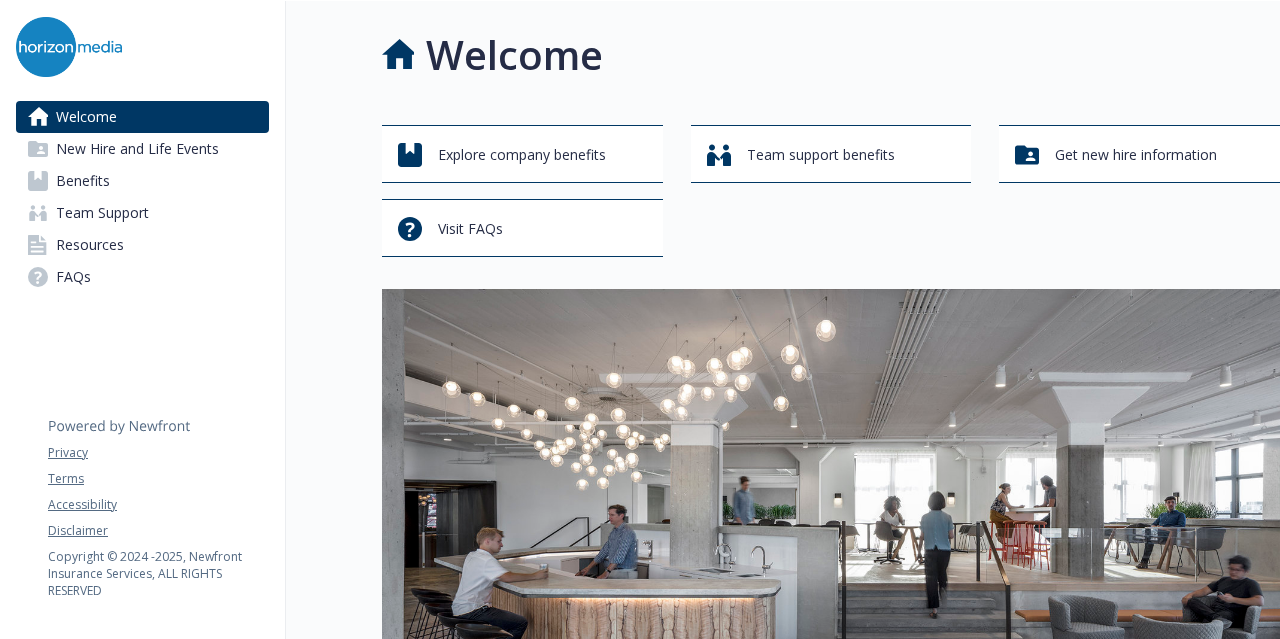 click on "New Hire and Life Events" at bounding box center (137, 149) 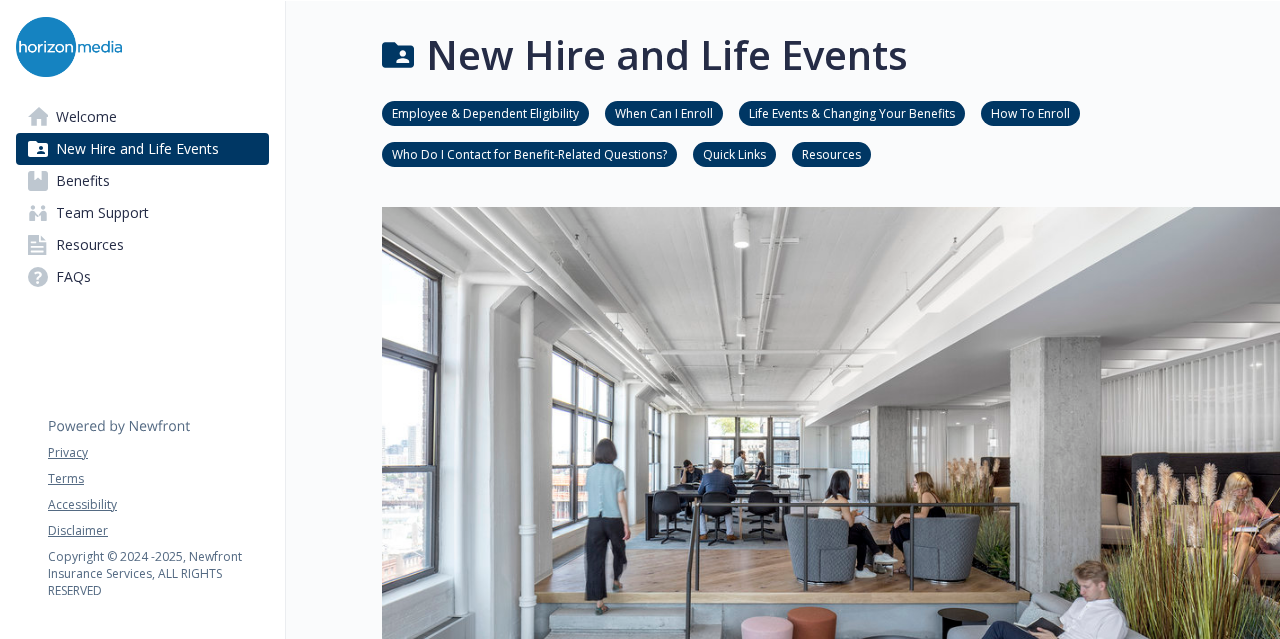 click on "Benefits" at bounding box center [83, 181] 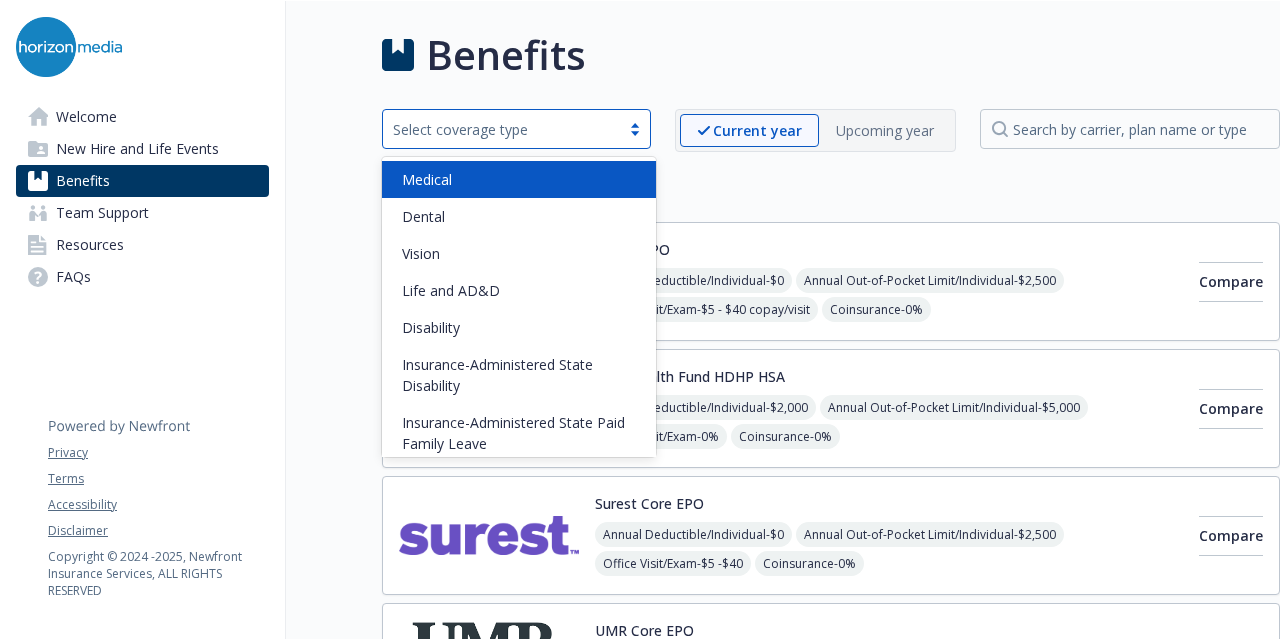 click on "Select coverage type" at bounding box center (516, 129) 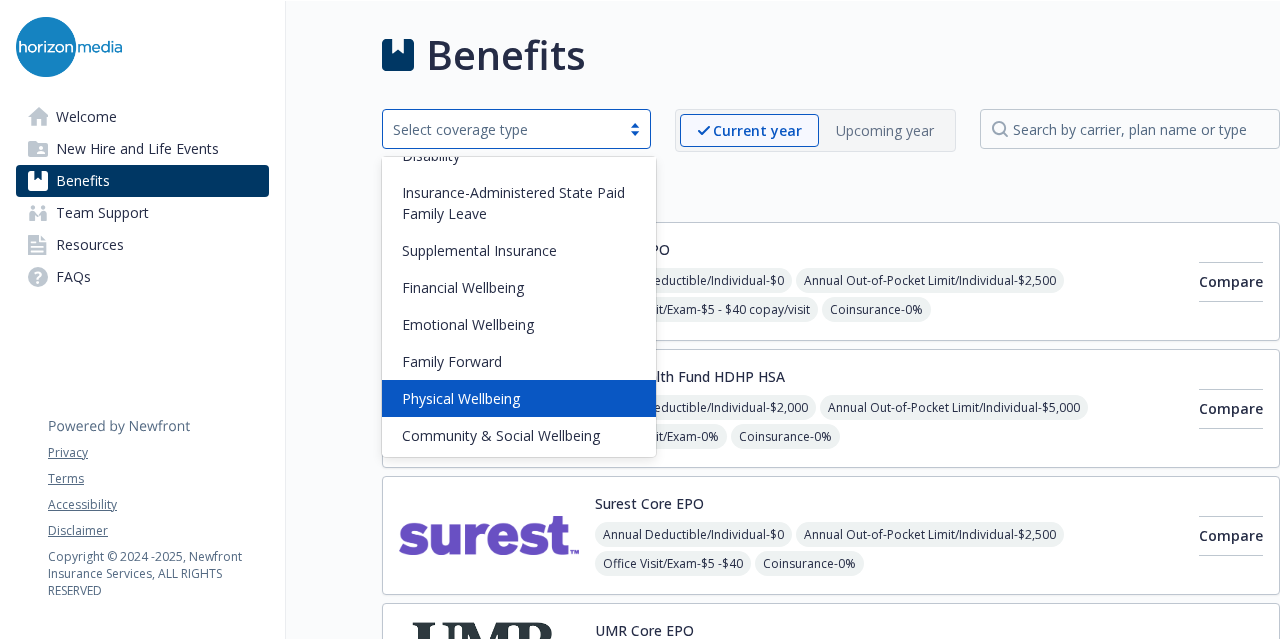 scroll, scrollTop: 231, scrollLeft: 0, axis: vertical 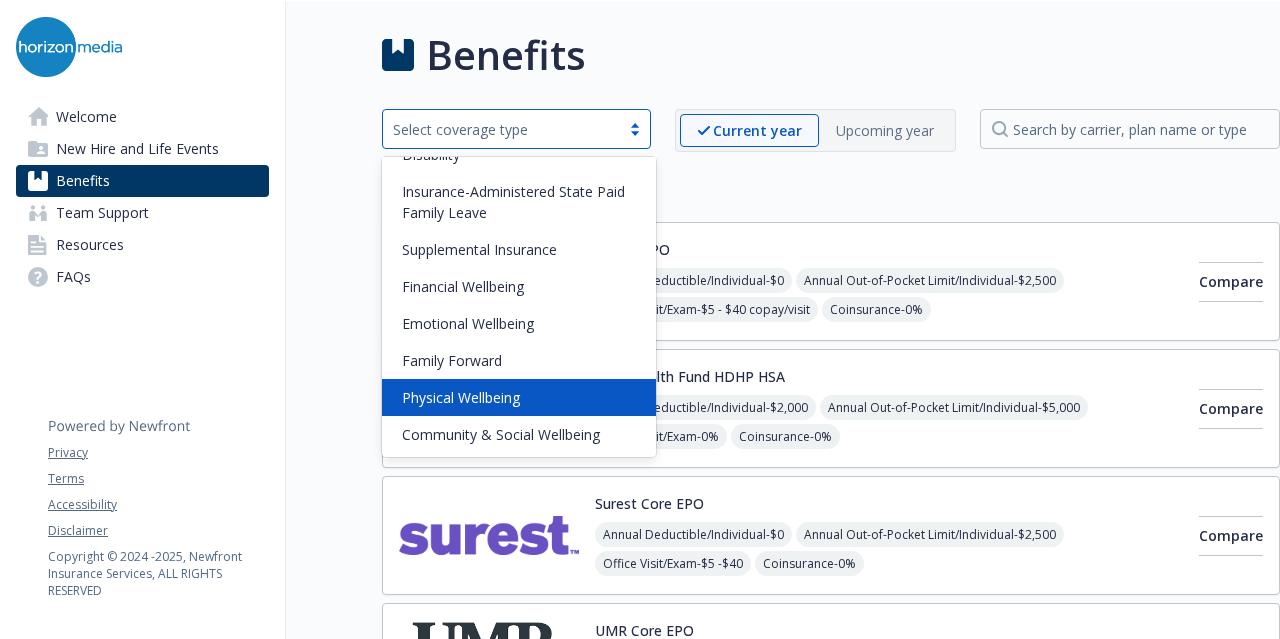 click on "Physical Wellbeing" at bounding box center (461, 397) 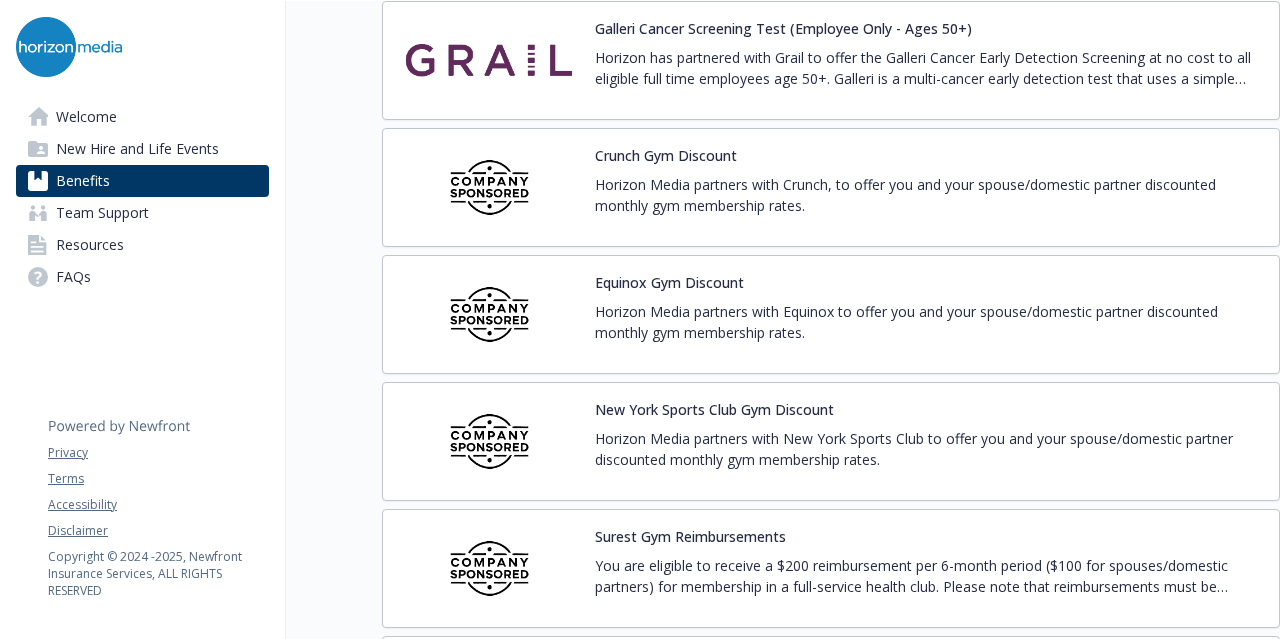 scroll, scrollTop: 400, scrollLeft: 0, axis: vertical 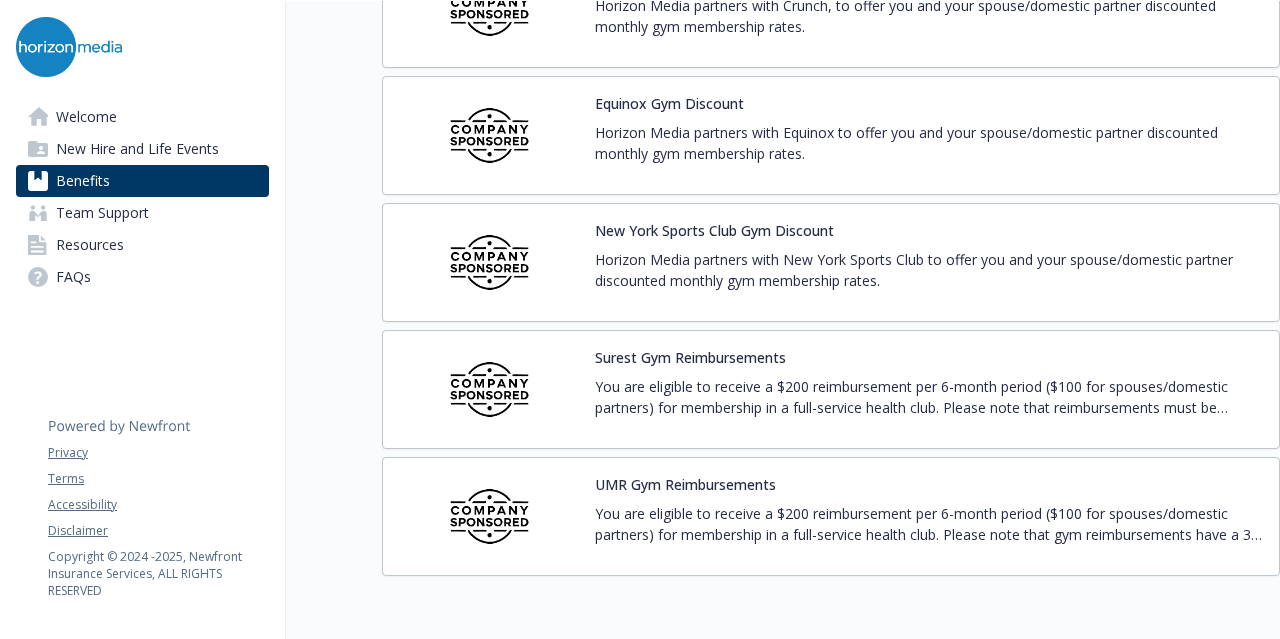 click on "Horizon Media partners with Equinox to offer you and your spouse/domestic partner discounted monthly gym membership rates." at bounding box center [929, 143] 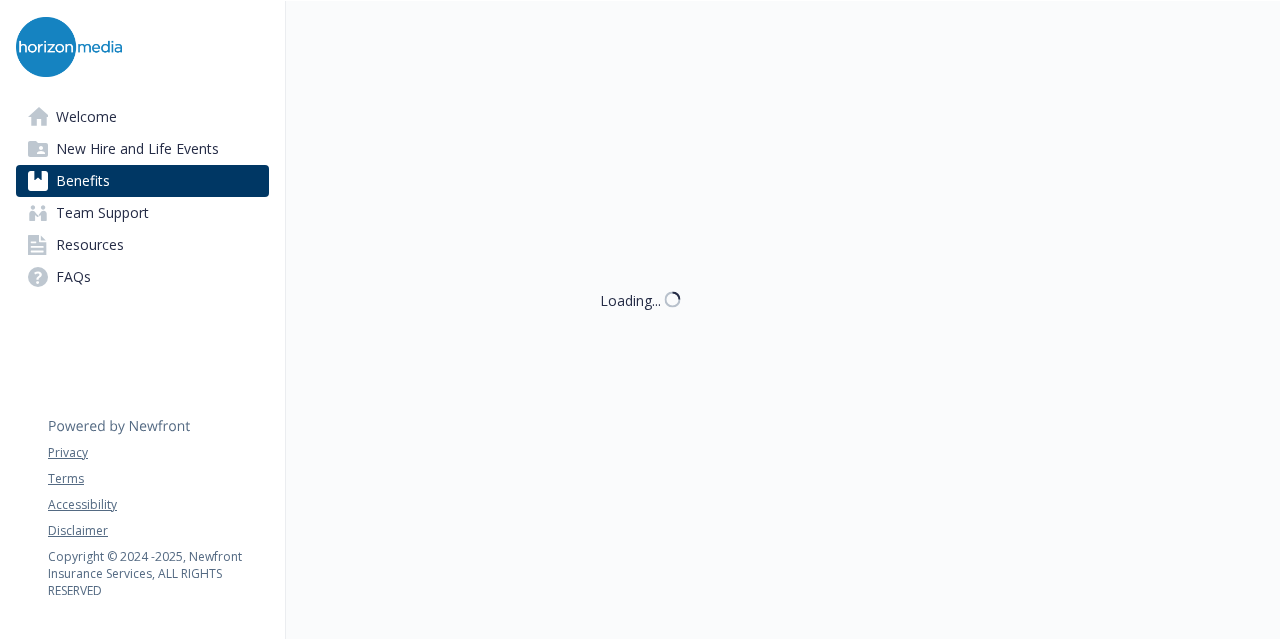 scroll, scrollTop: 400, scrollLeft: 0, axis: vertical 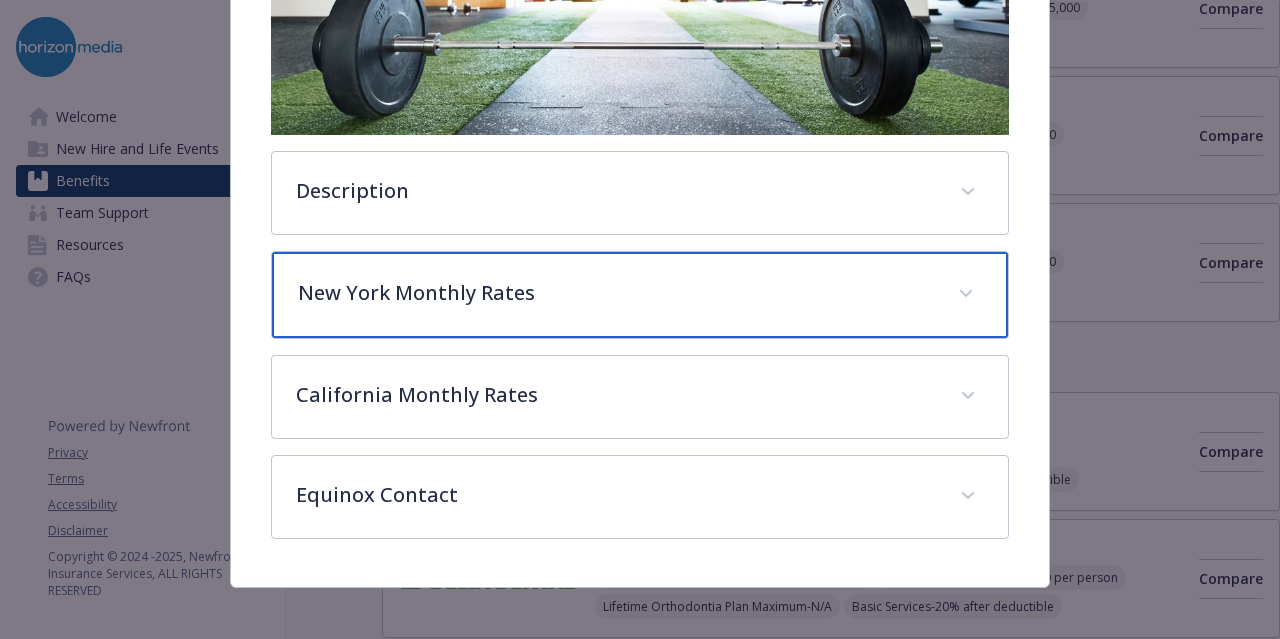 click on "New York Monthly Rates" at bounding box center (615, 293) 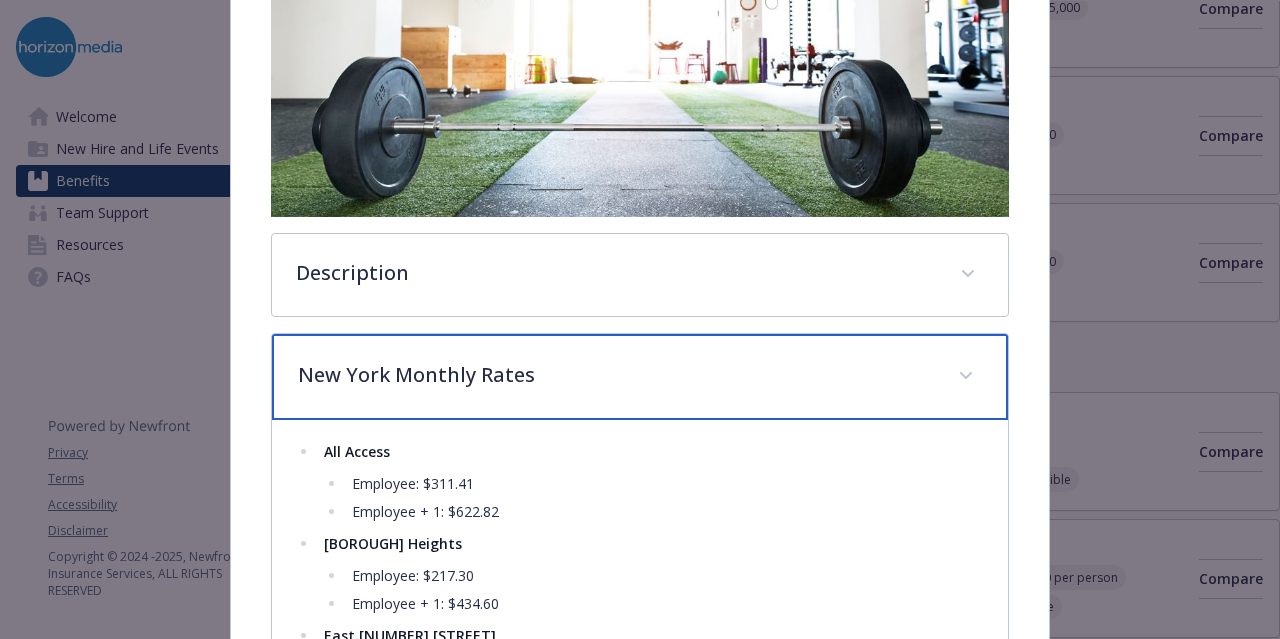 scroll, scrollTop: 138, scrollLeft: 0, axis: vertical 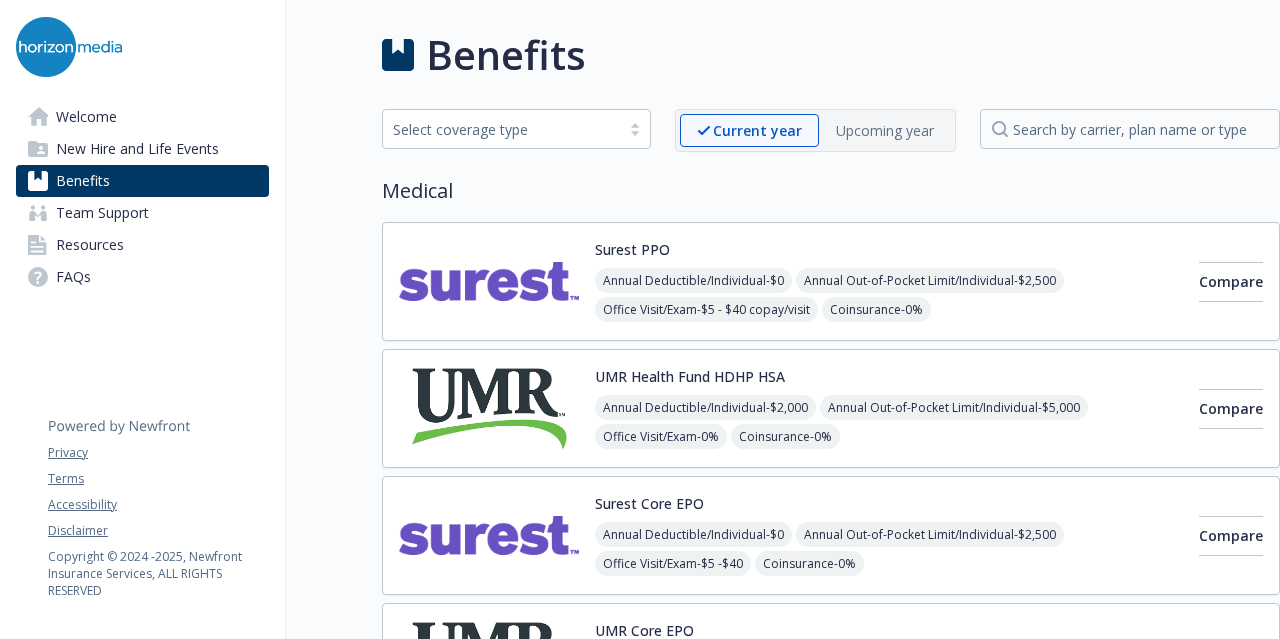 click at bounding box center [635, 129] 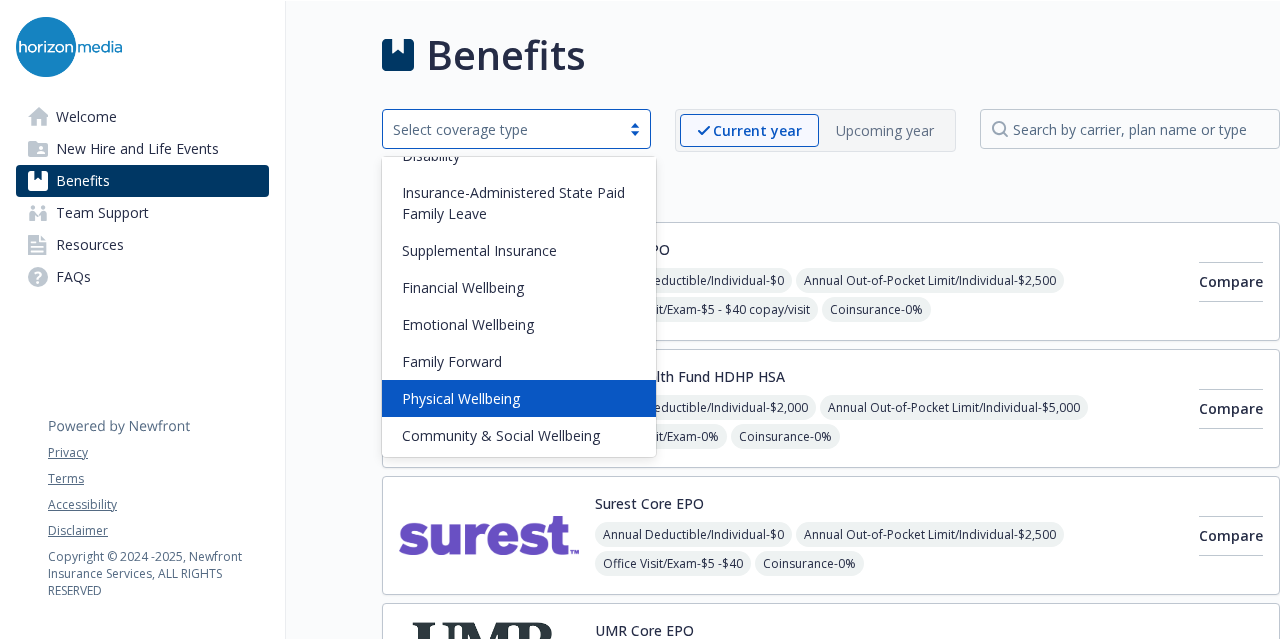 scroll, scrollTop: 231, scrollLeft: 0, axis: vertical 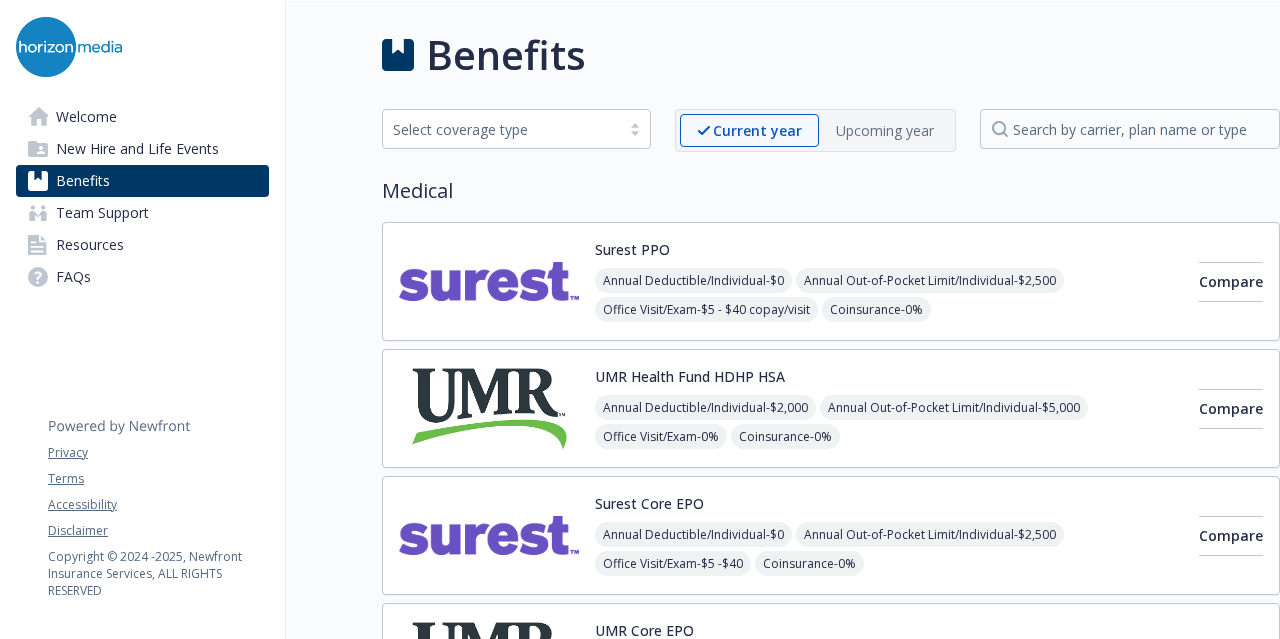 click on "Medical" at bounding box center [831, 191] 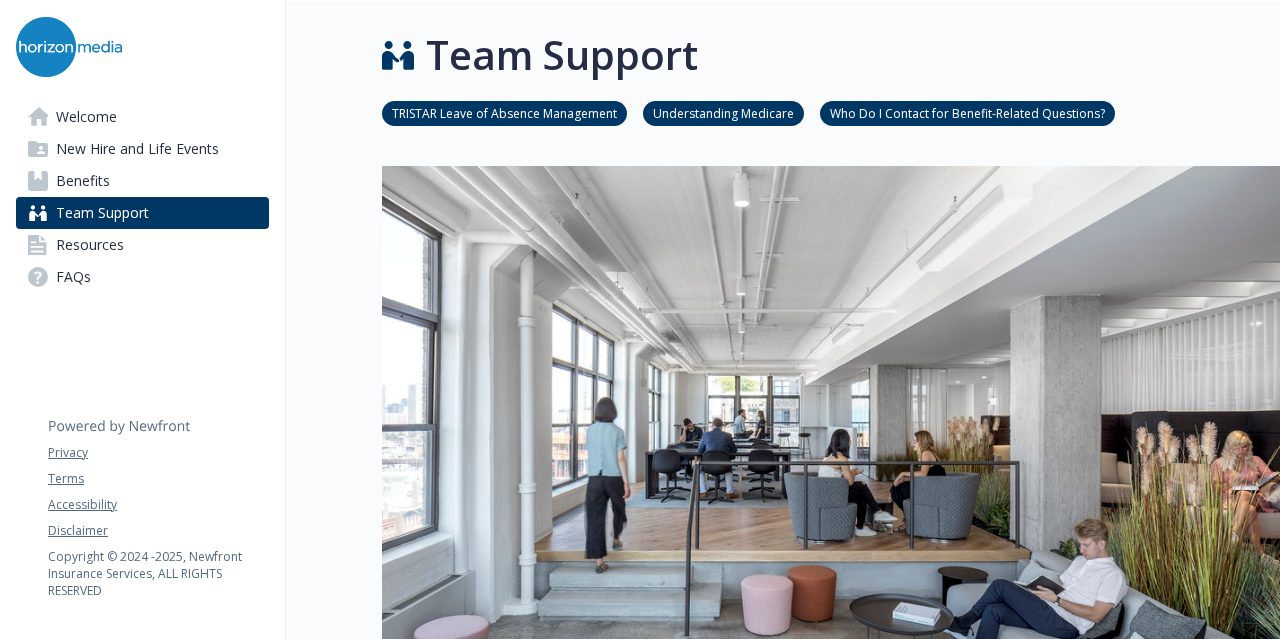 click on "New Hire and Life Events" at bounding box center (137, 149) 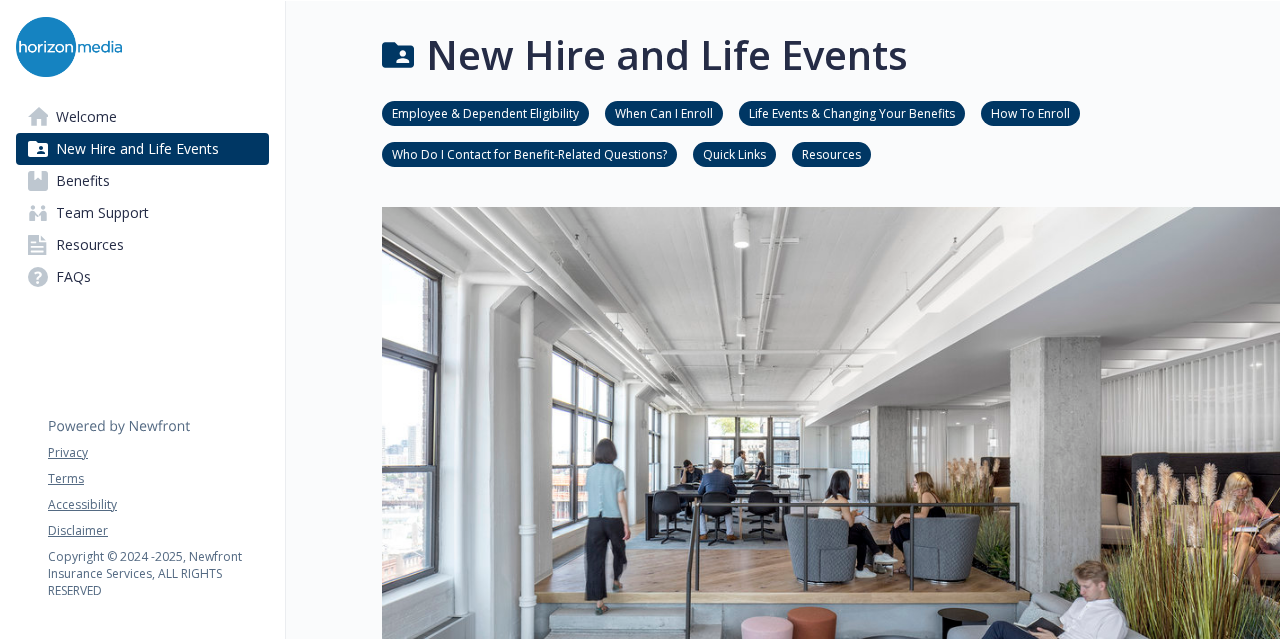 click on "Welcome" at bounding box center [142, 117] 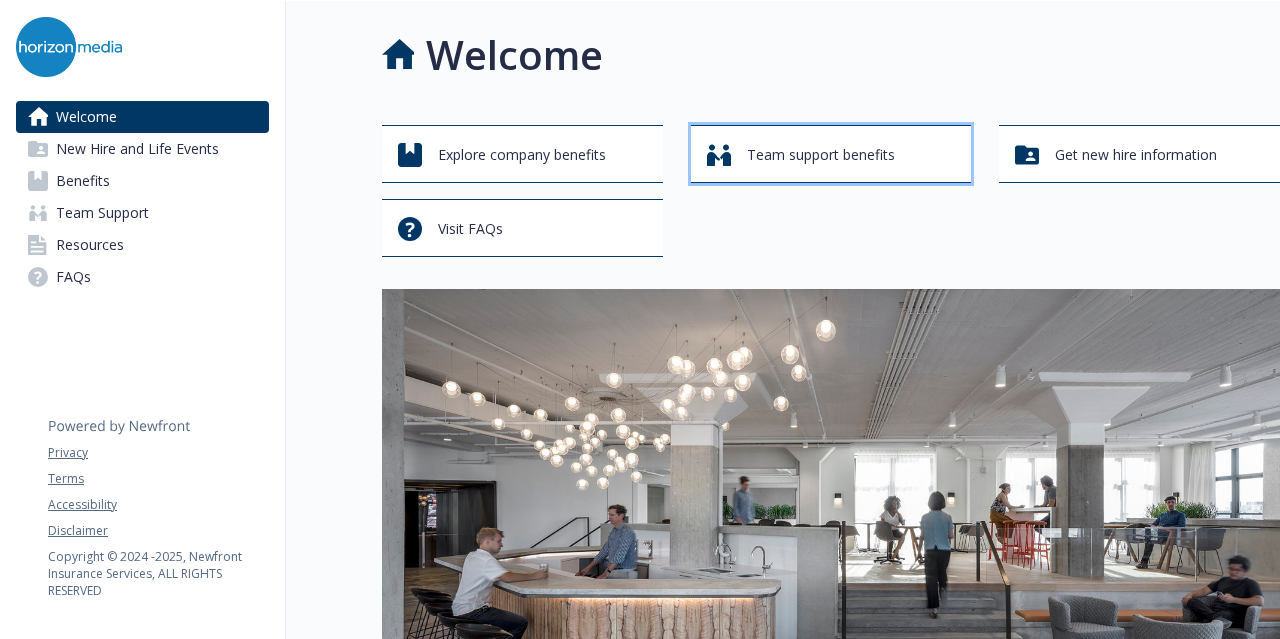 click on "Team support benefits" at bounding box center (821, 155) 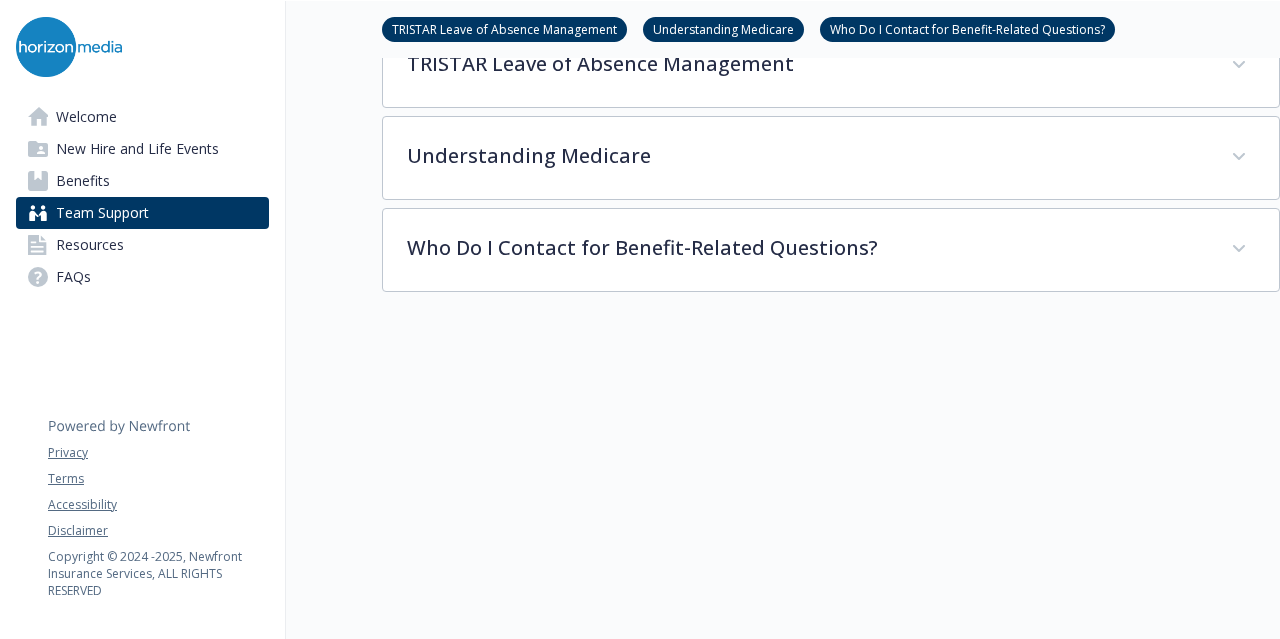 scroll, scrollTop: 500, scrollLeft: 0, axis: vertical 